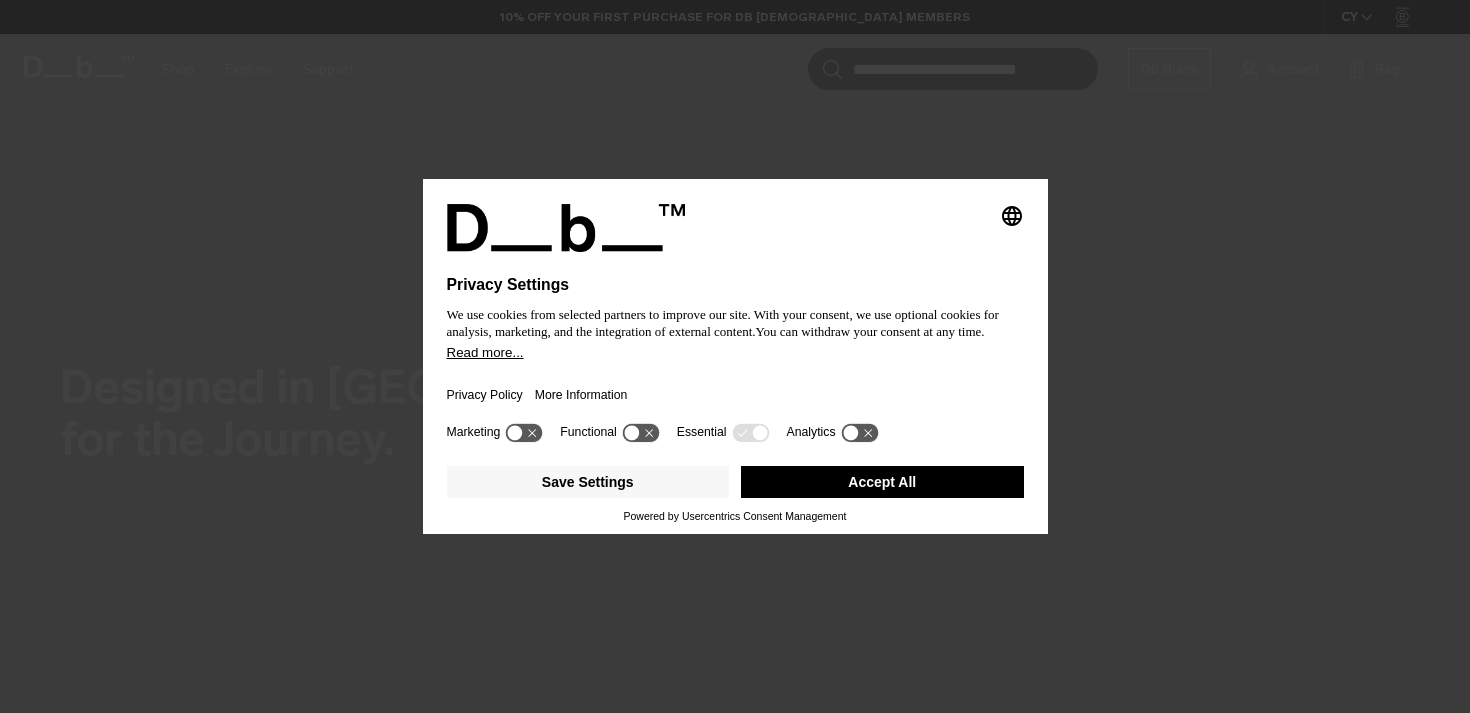 scroll, scrollTop: 0, scrollLeft: 0, axis: both 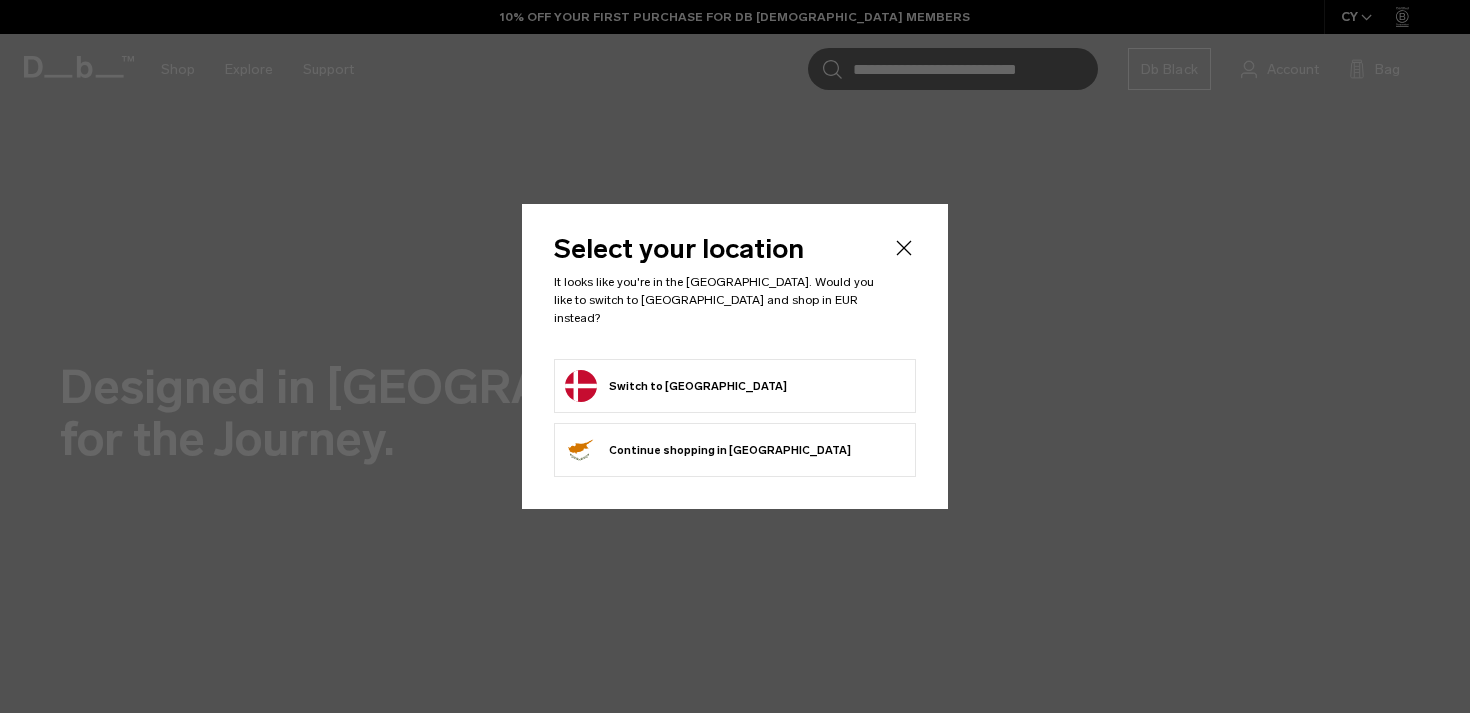click on "Switch to Denmark" 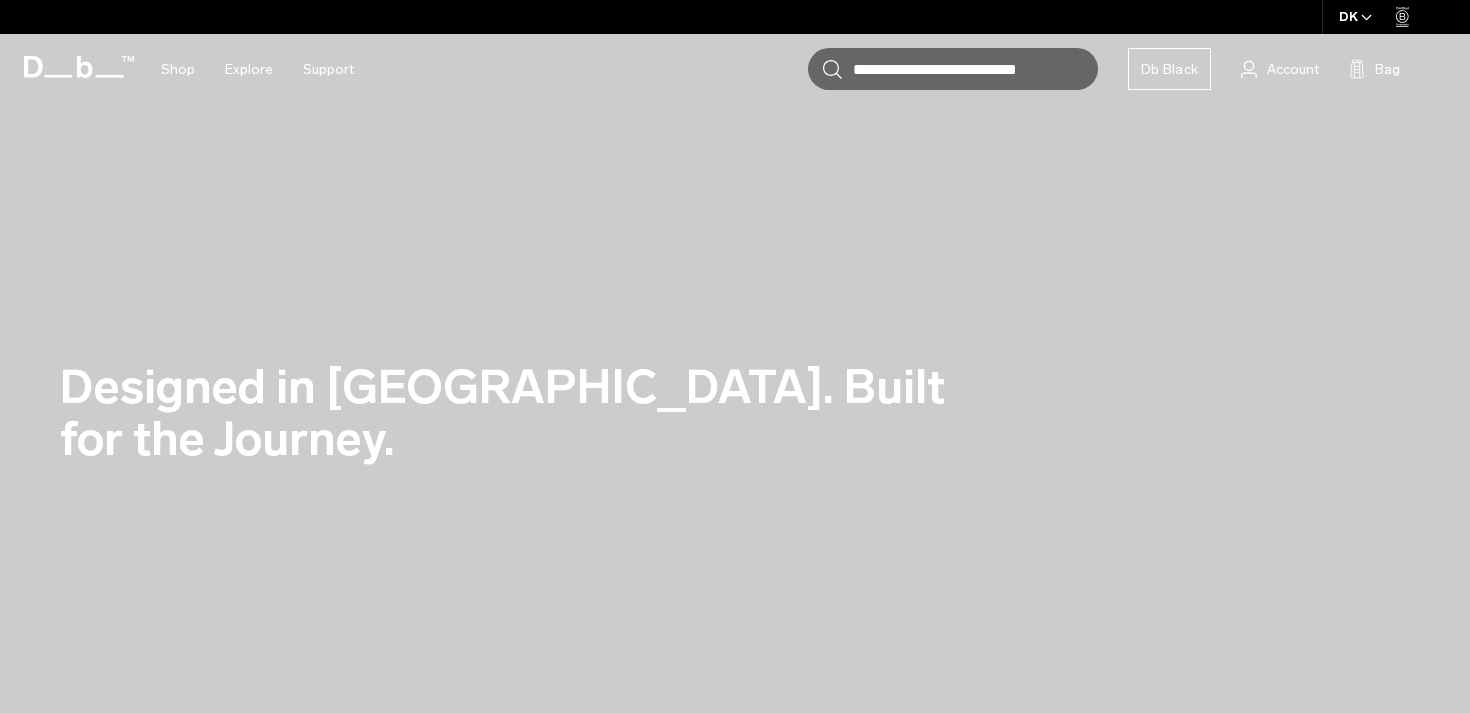 scroll, scrollTop: 0, scrollLeft: 0, axis: both 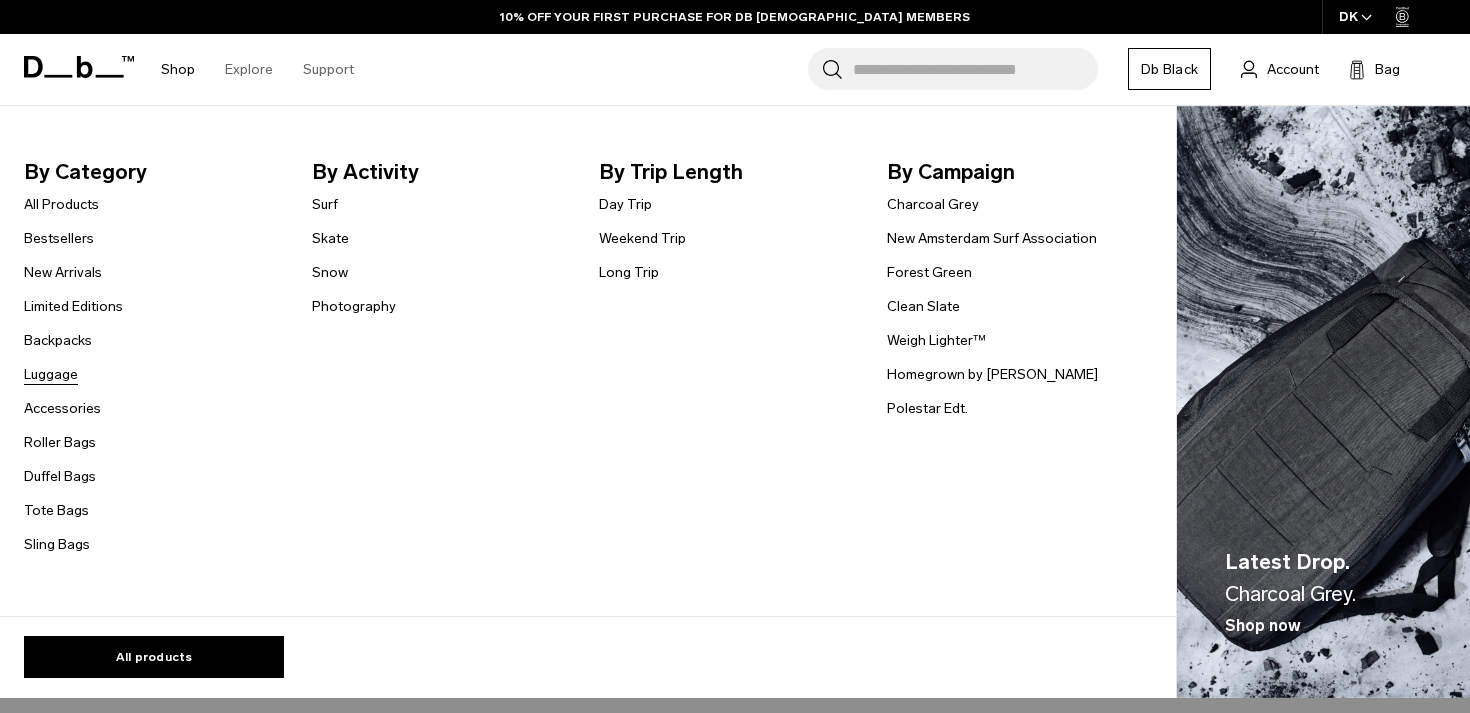 click on "Luggage" at bounding box center (51, 374) 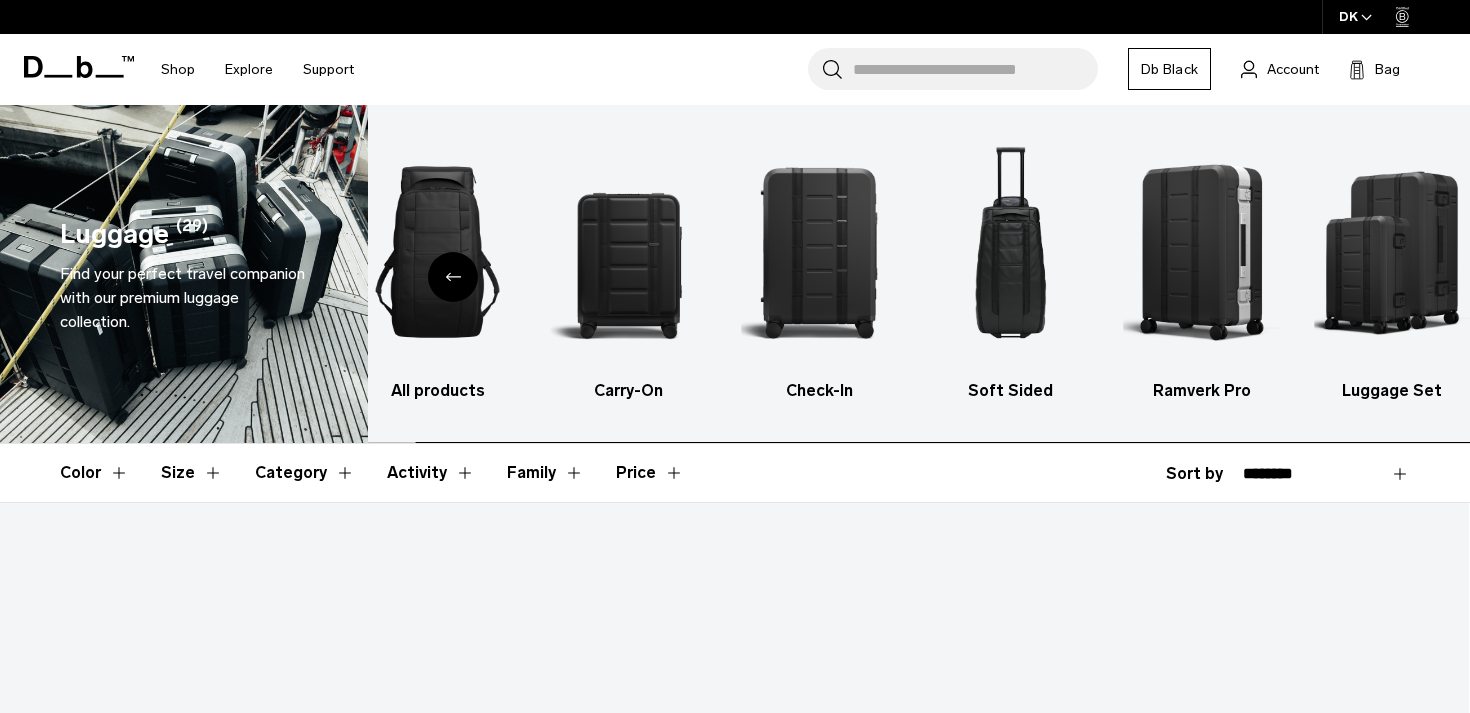 scroll, scrollTop: 0, scrollLeft: 0, axis: both 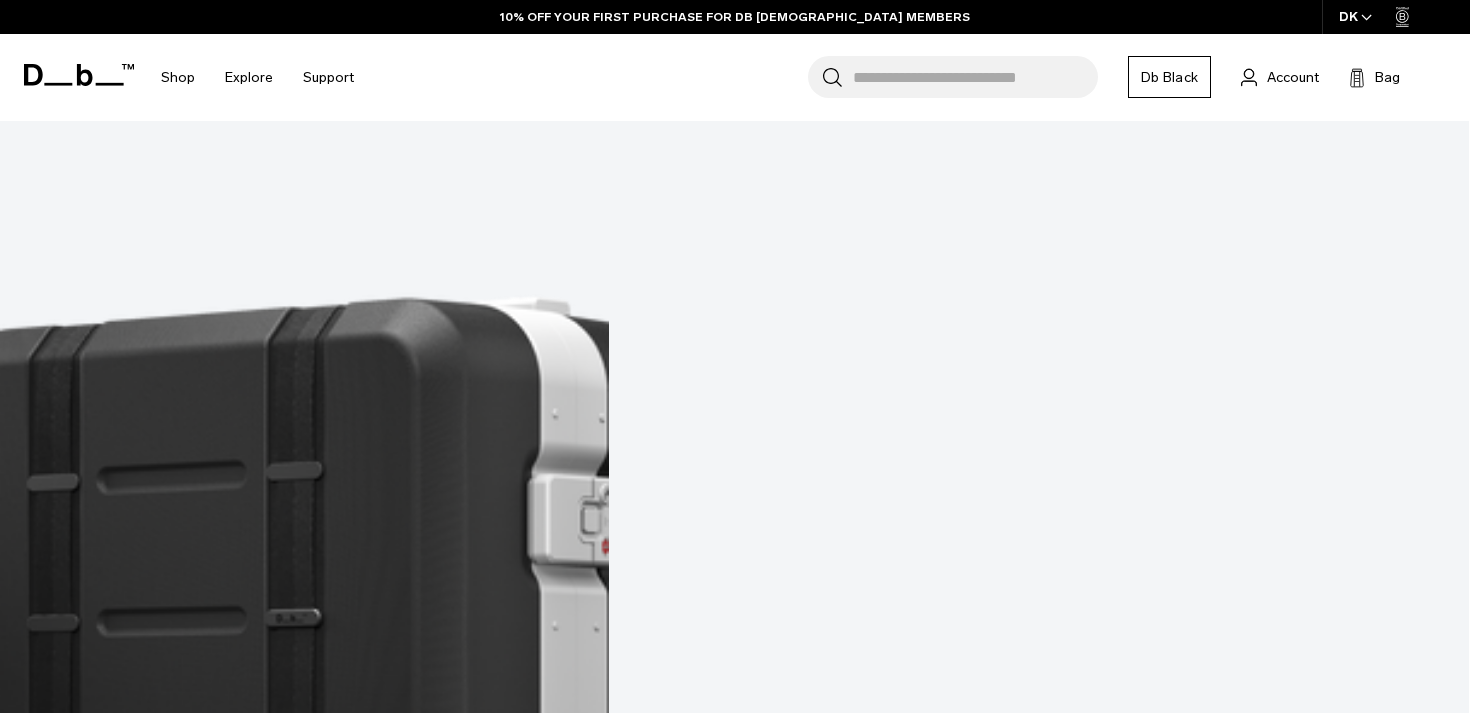 click at bounding box center (734, 29317) 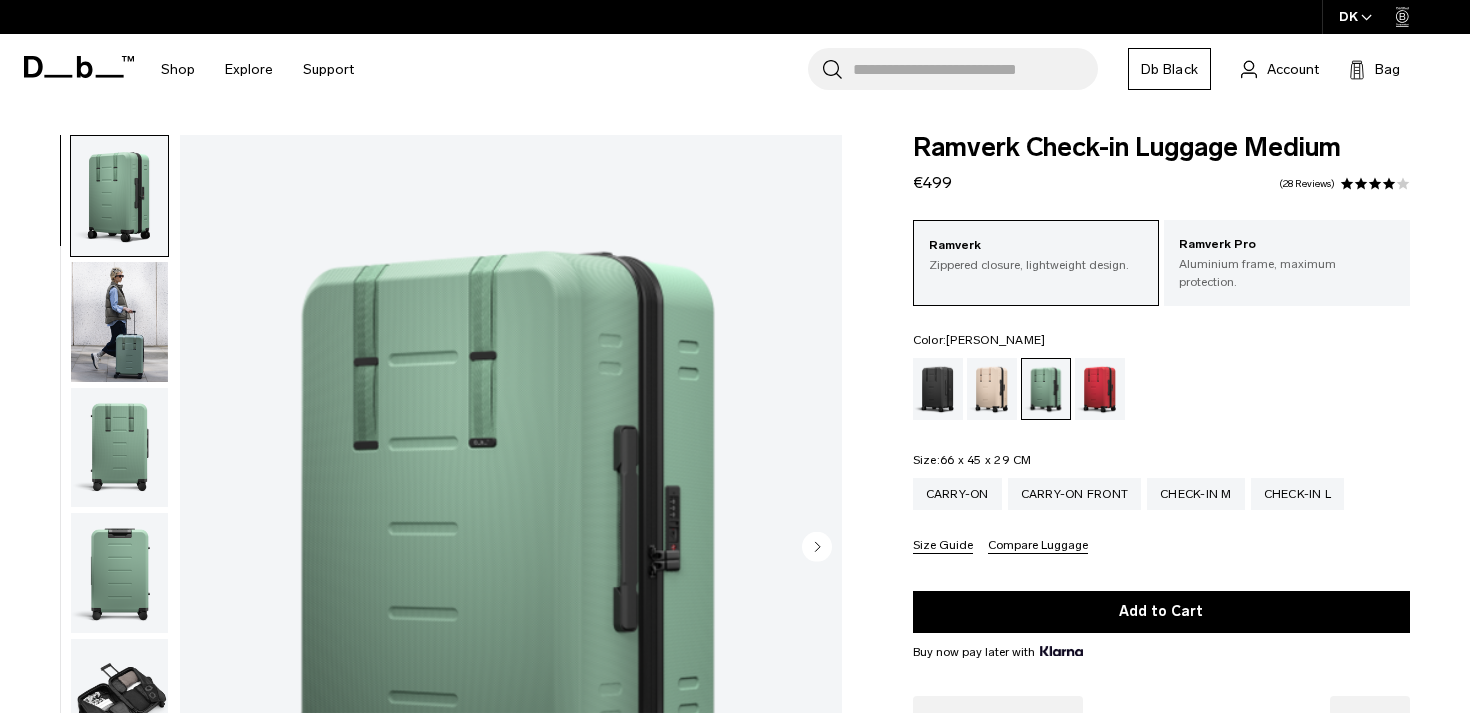 scroll, scrollTop: 0, scrollLeft: 0, axis: both 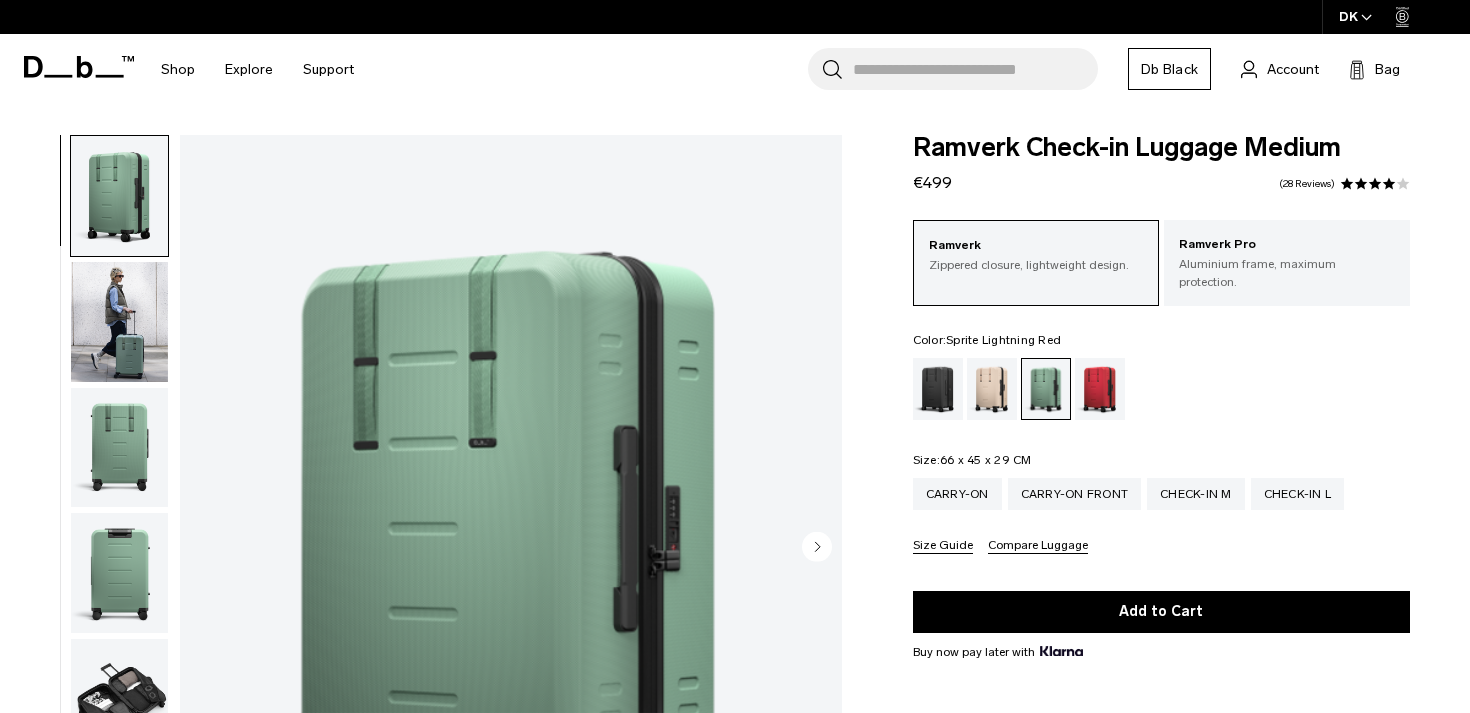 click at bounding box center [1100, 389] 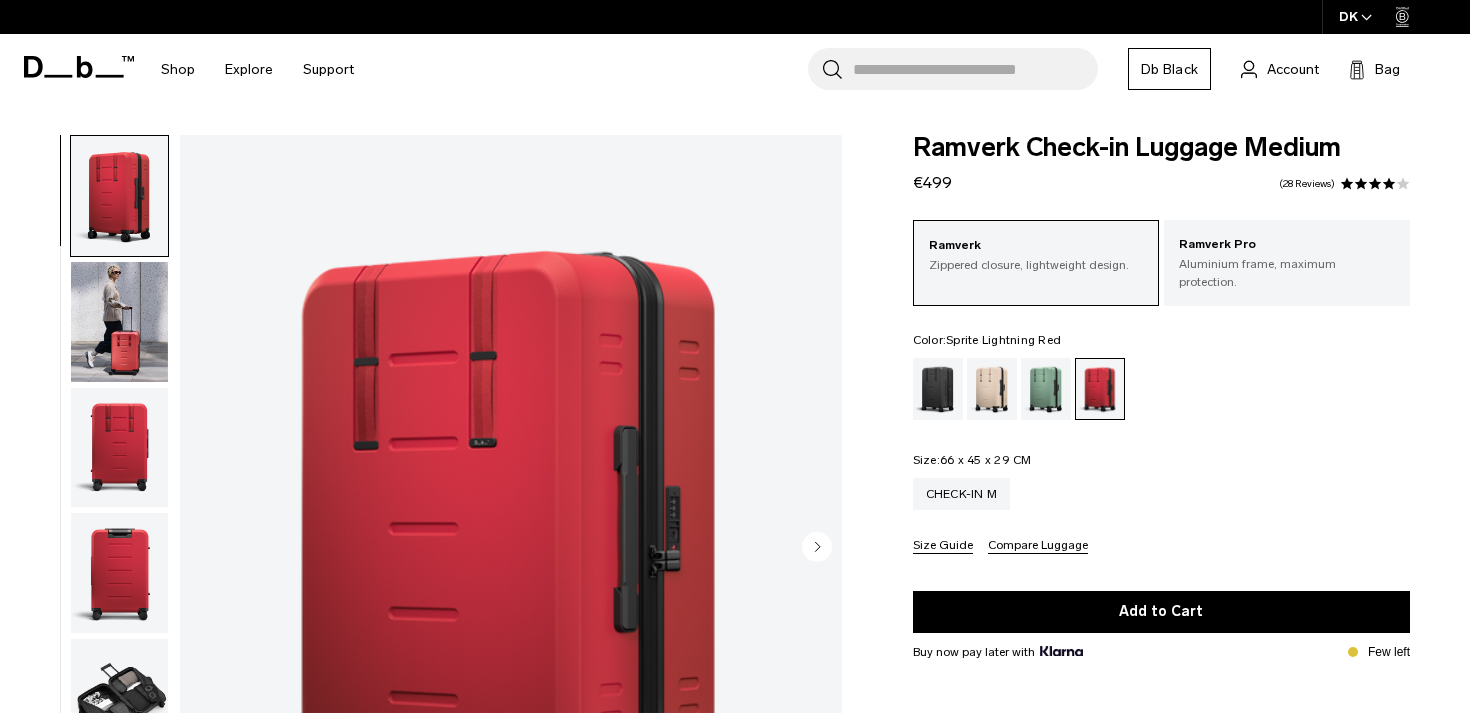 scroll, scrollTop: 0, scrollLeft: 0, axis: both 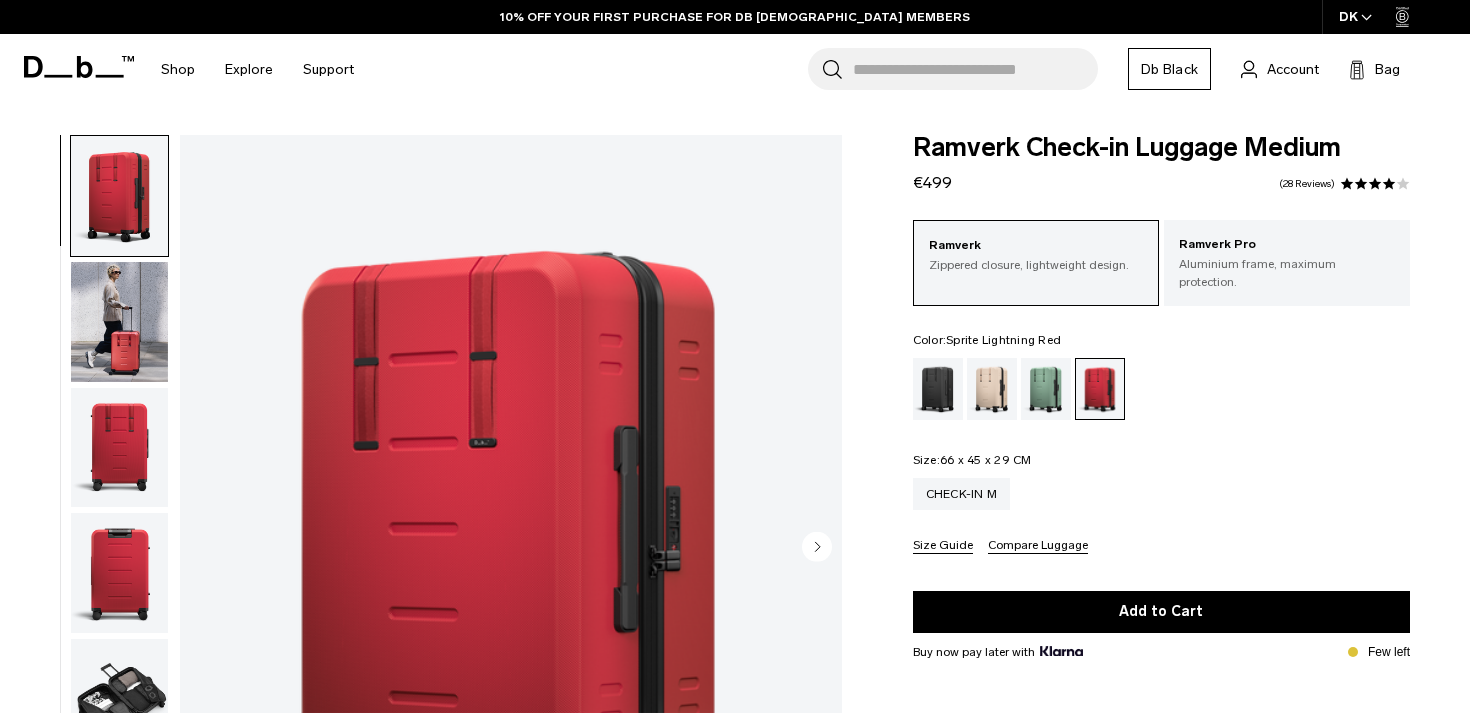 click at bounding box center [119, 322] 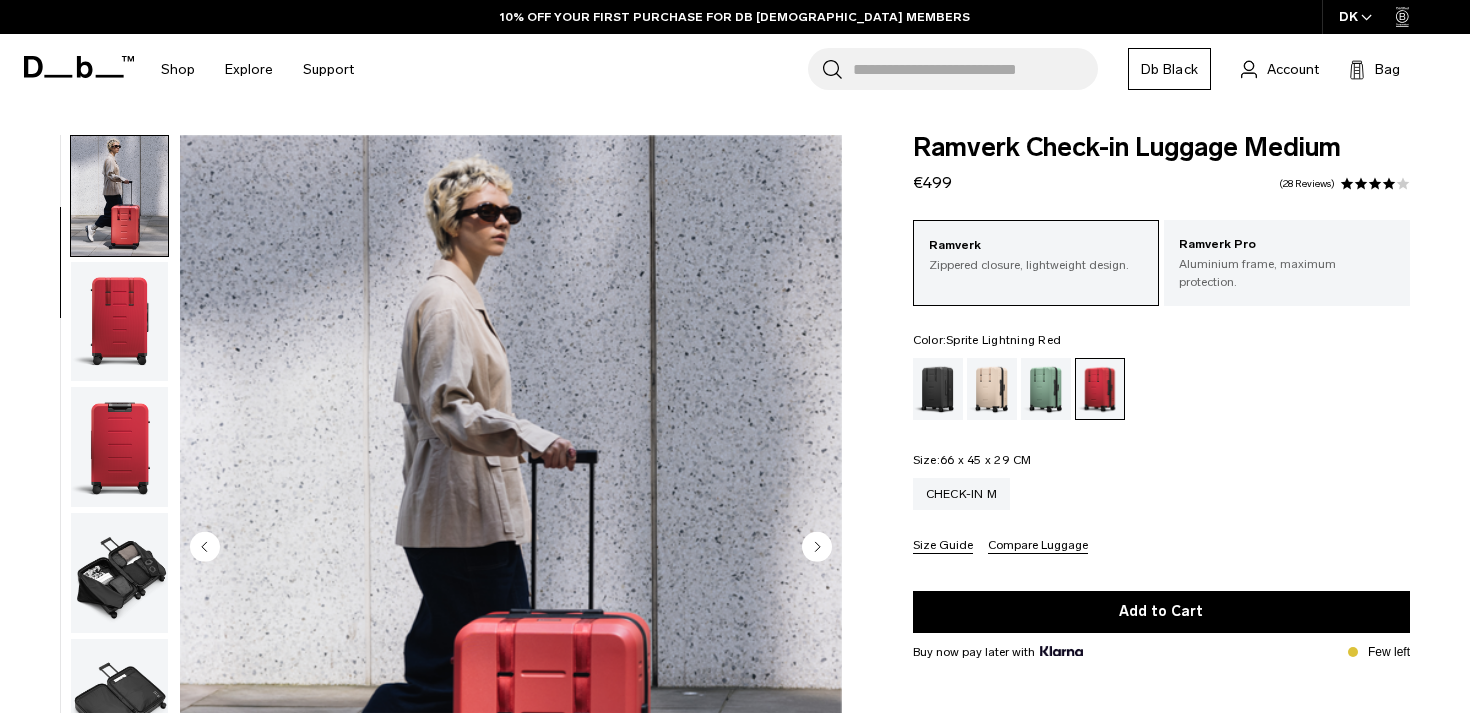 click at bounding box center (119, 447) 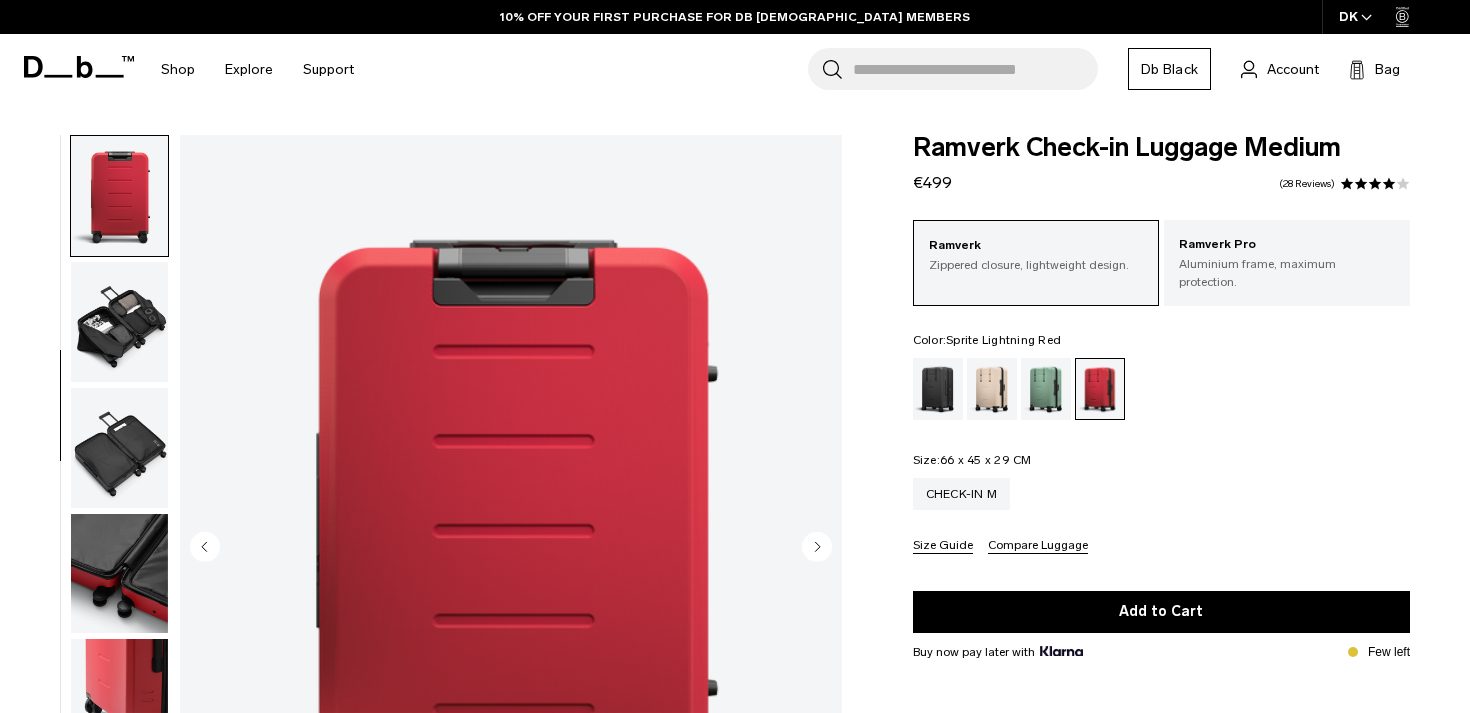click at bounding box center [119, 322] 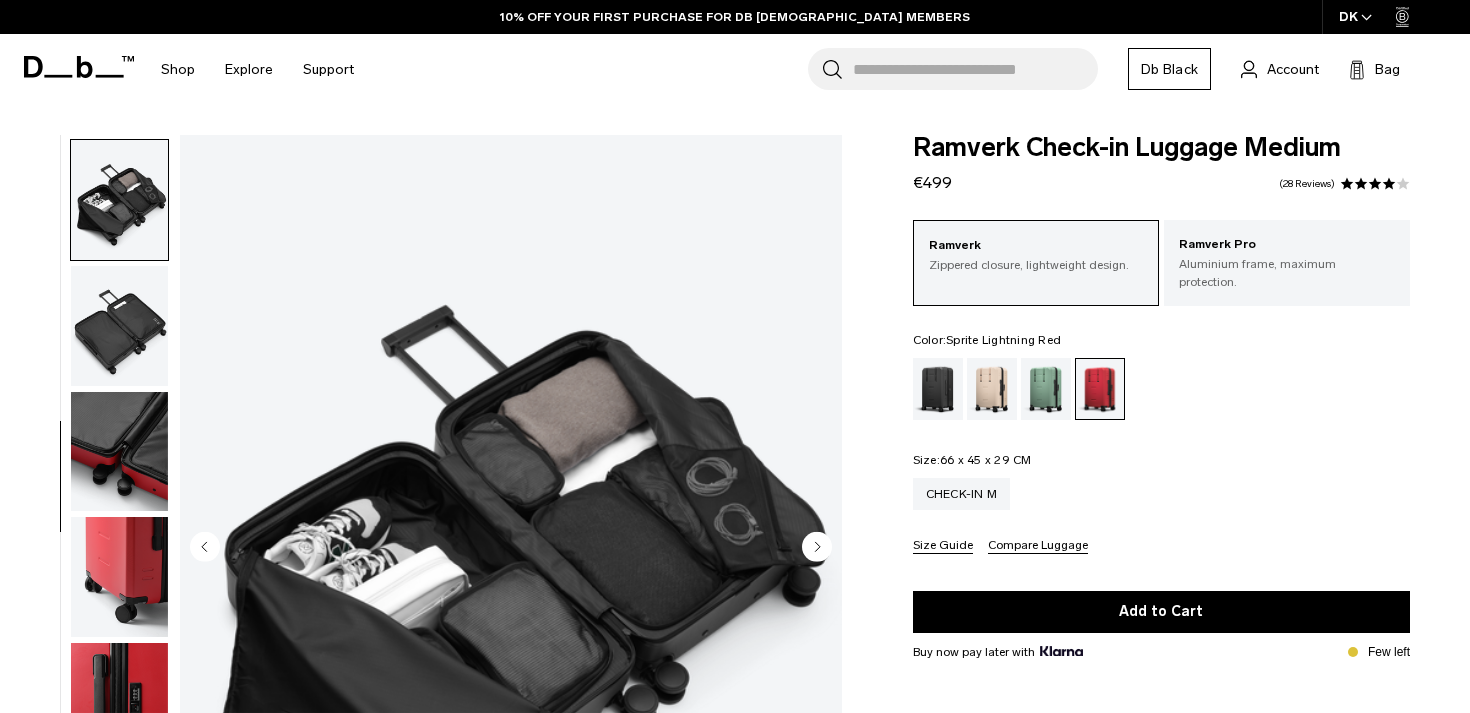 scroll, scrollTop: 503, scrollLeft: 0, axis: vertical 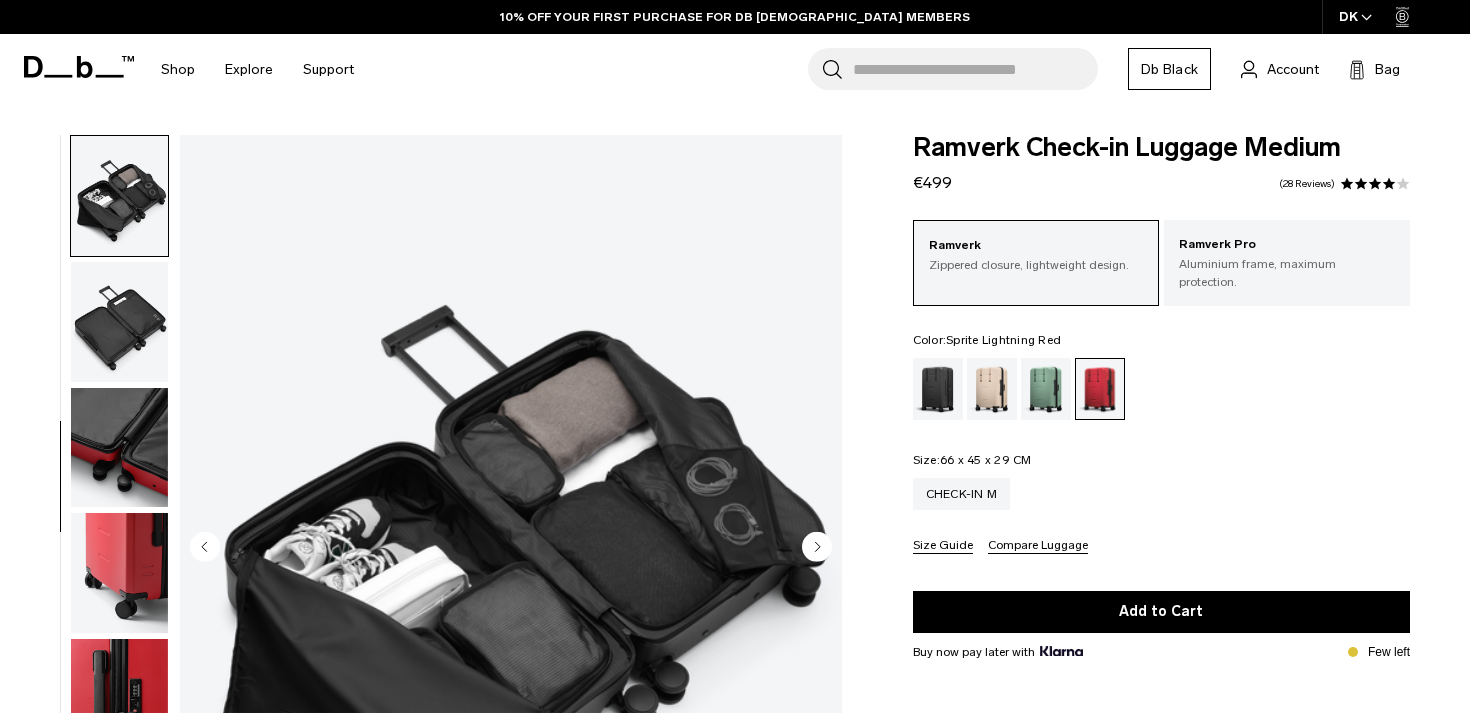 click at bounding box center [119, 548] 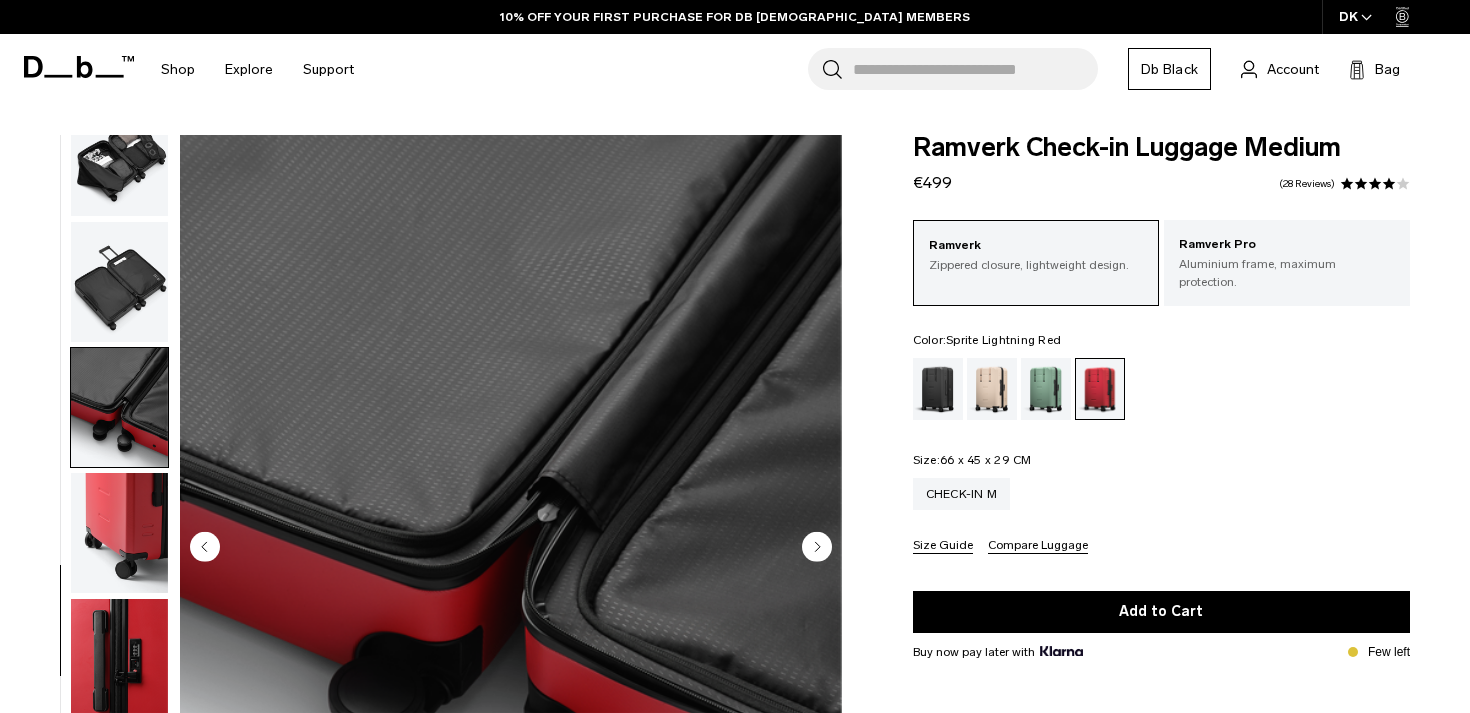 scroll, scrollTop: 552, scrollLeft: 0, axis: vertical 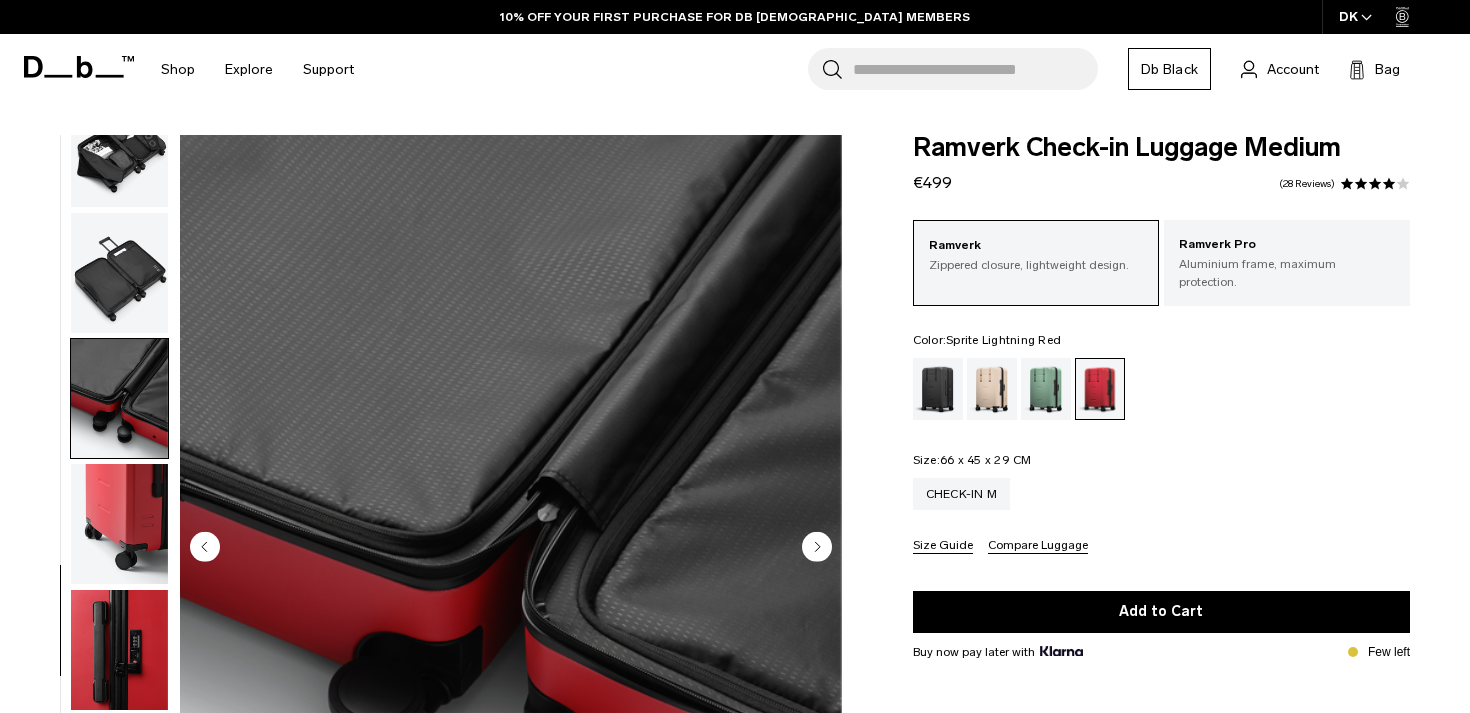 click at bounding box center (119, 524) 